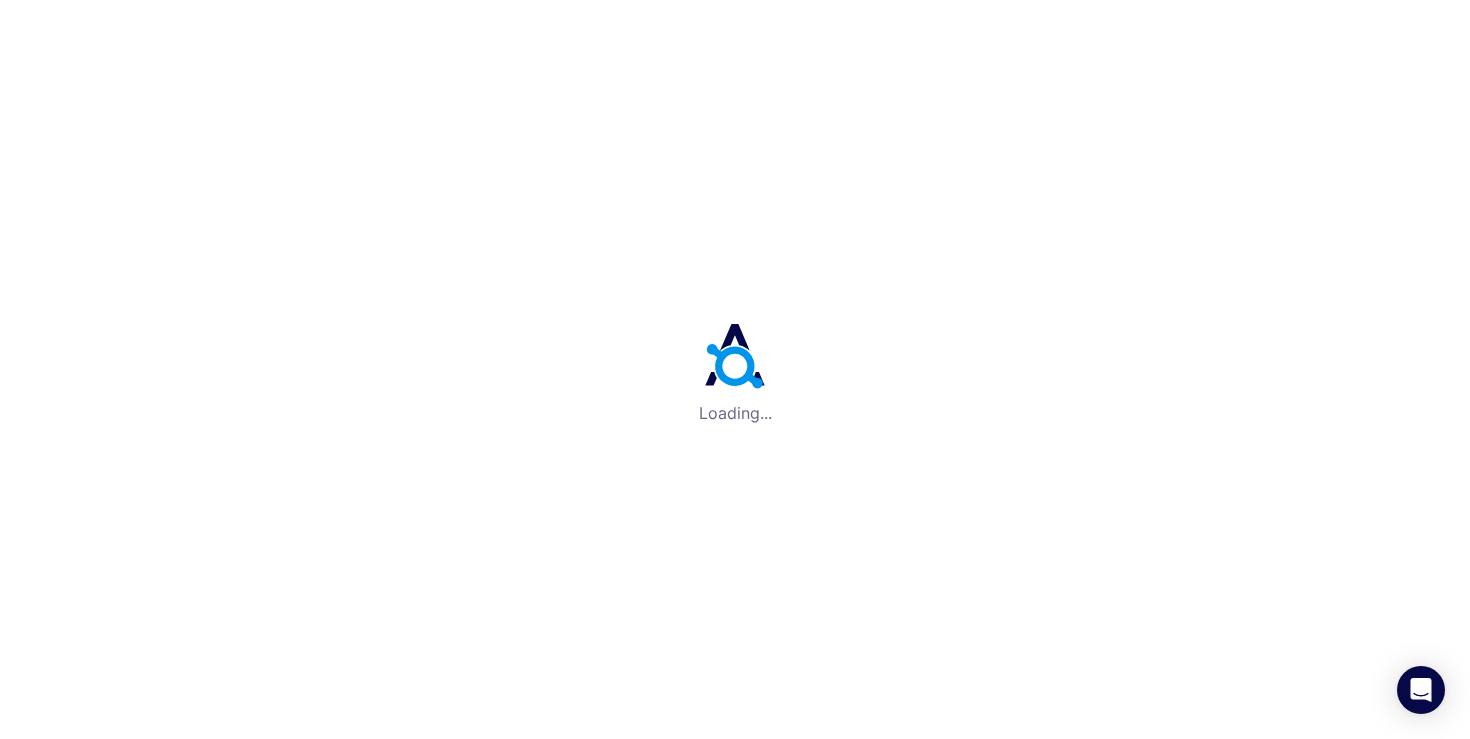 scroll, scrollTop: 0, scrollLeft: 0, axis: both 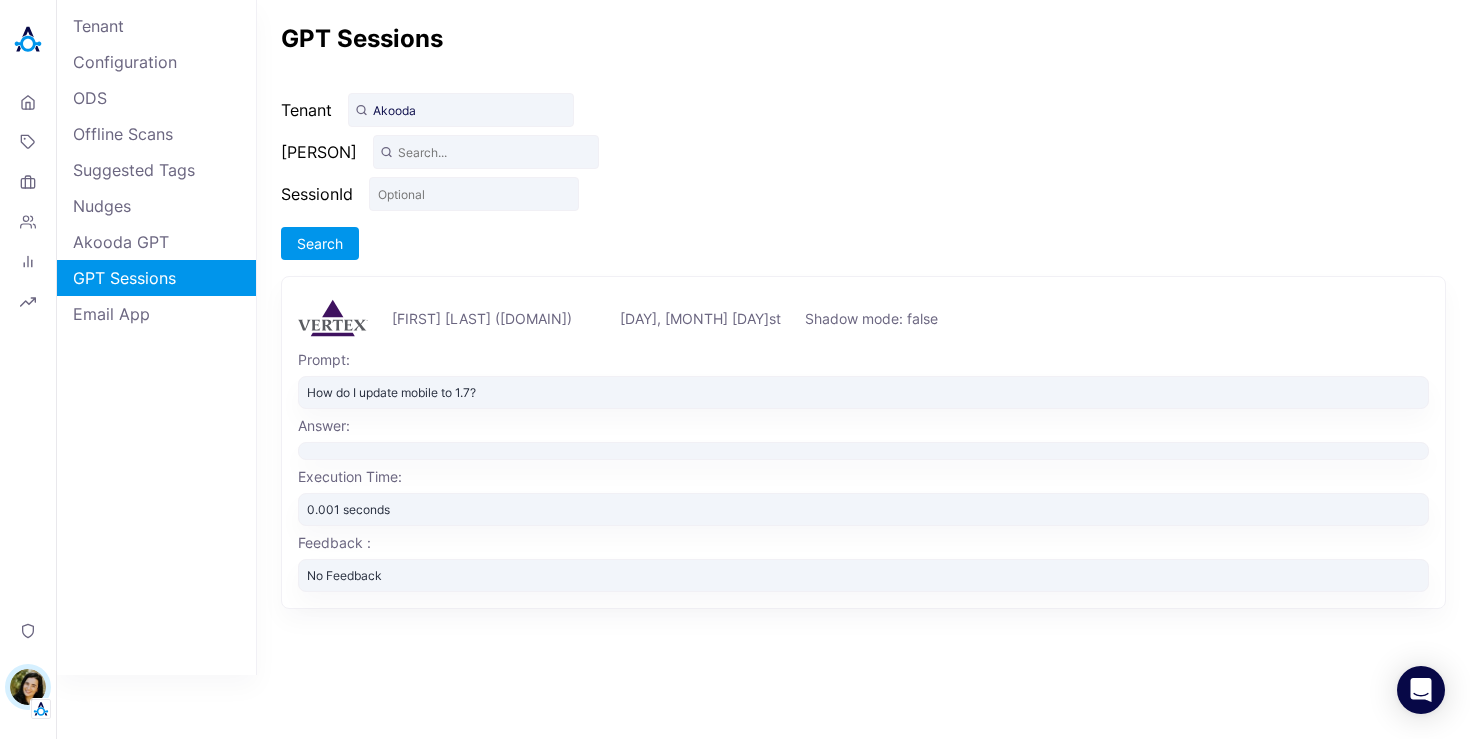click on "How do I update mobile to 1.7?" at bounding box center [863, 392] 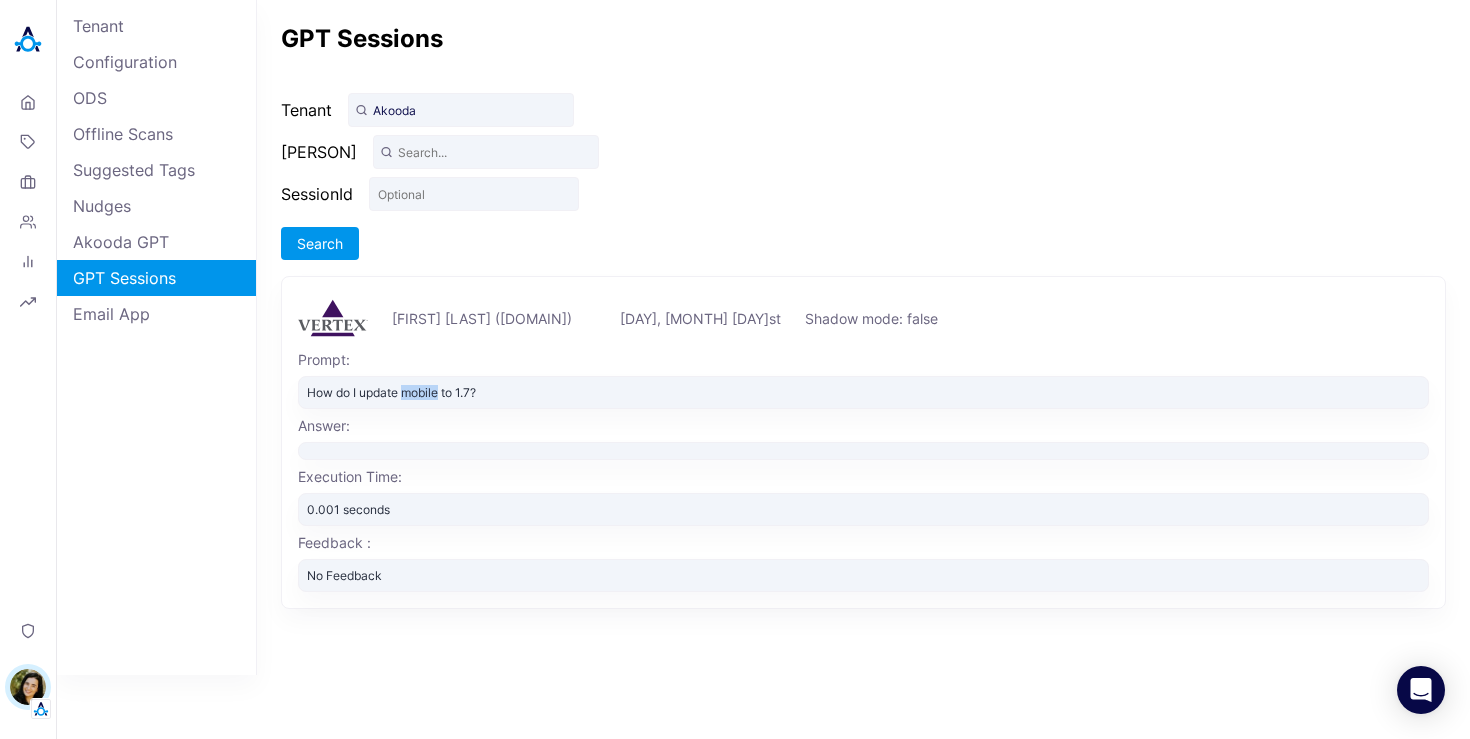 click on "How do I update mobile to 1.7?" at bounding box center [863, 392] 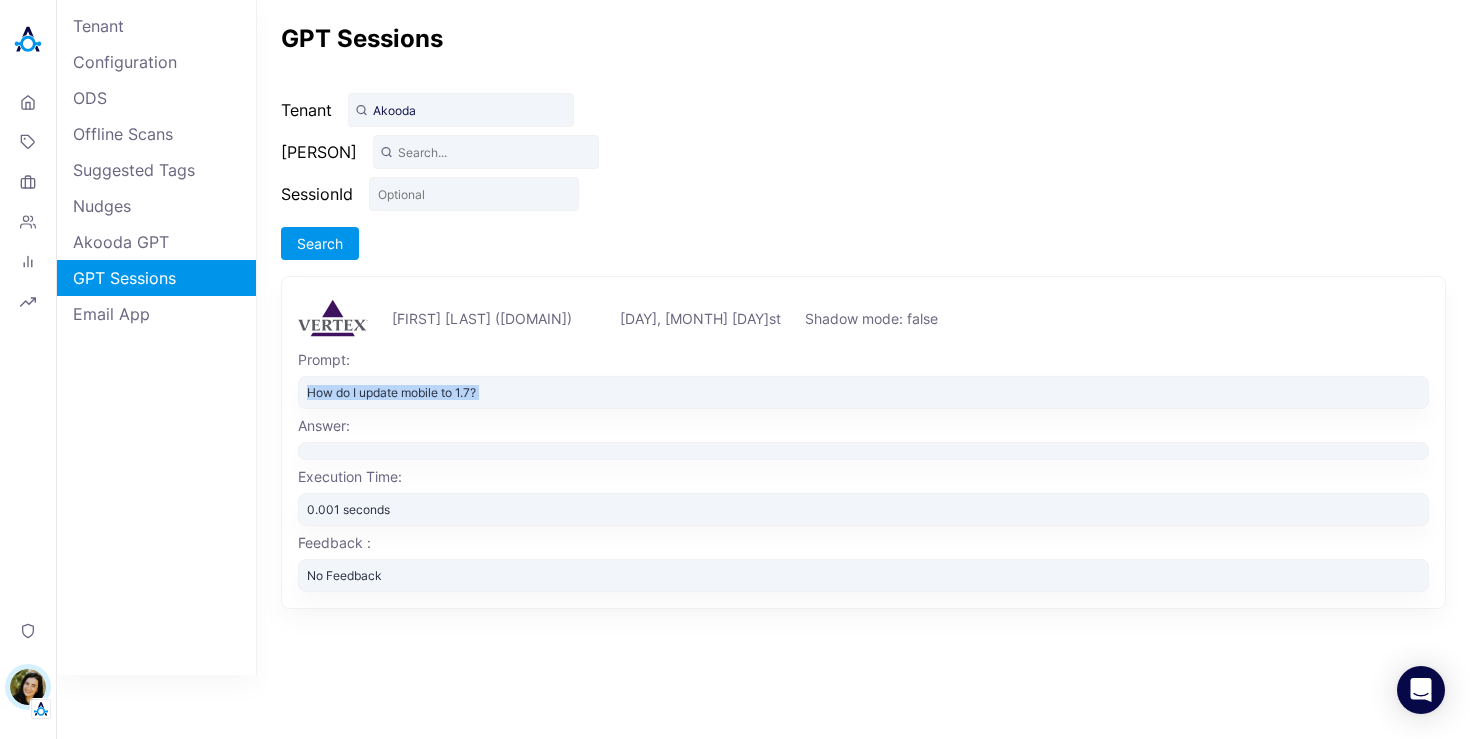 click on "How do I update mobile to 1.7?" at bounding box center (863, 392) 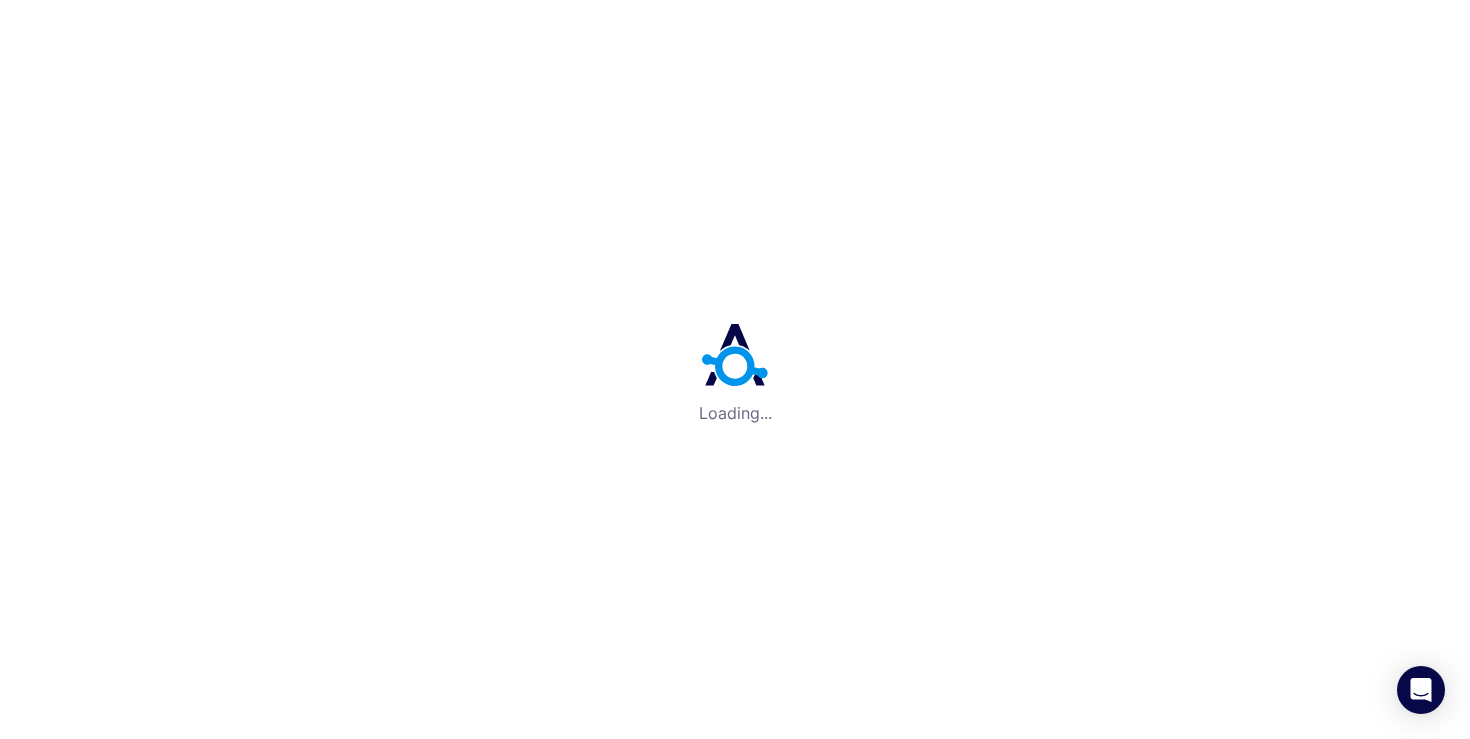 scroll, scrollTop: 0, scrollLeft: 0, axis: both 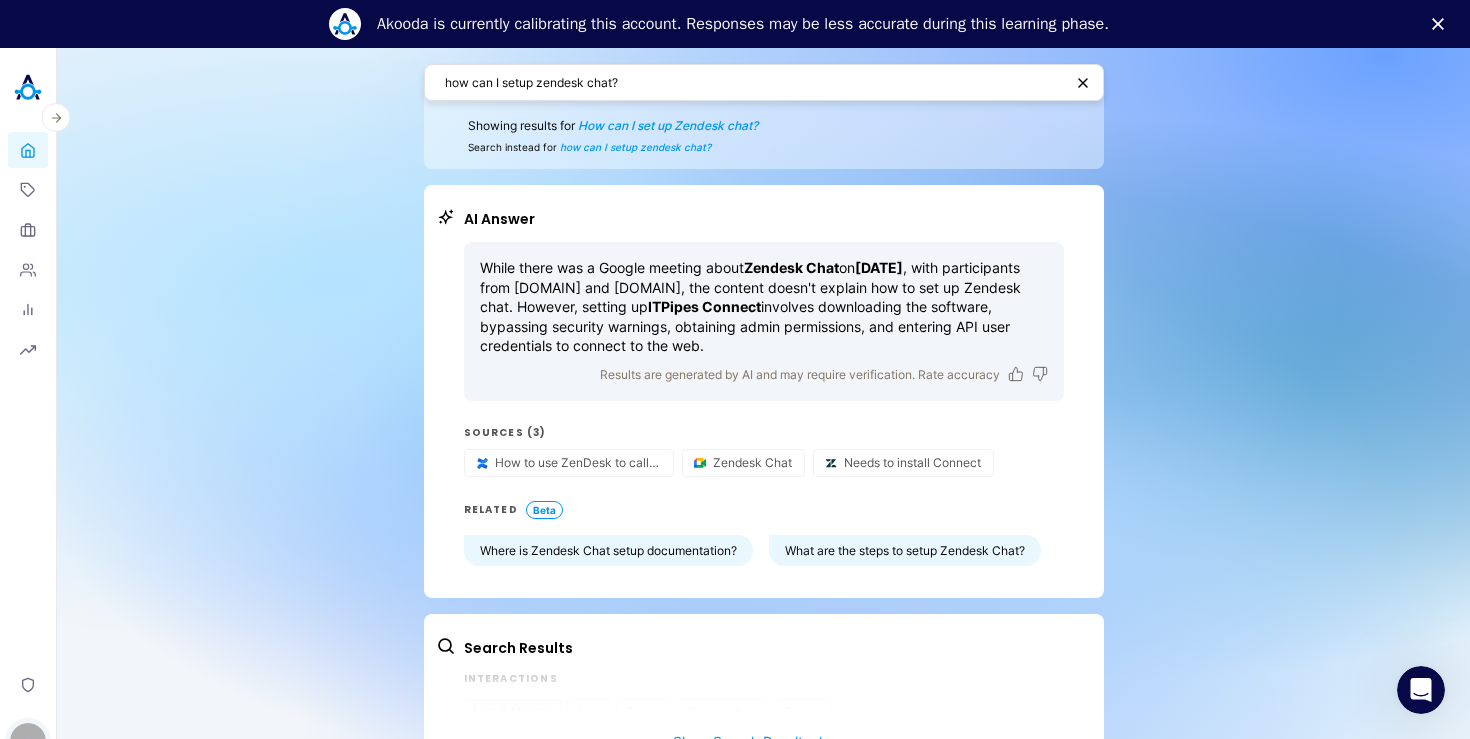 click on "I" at bounding box center [28, 741] 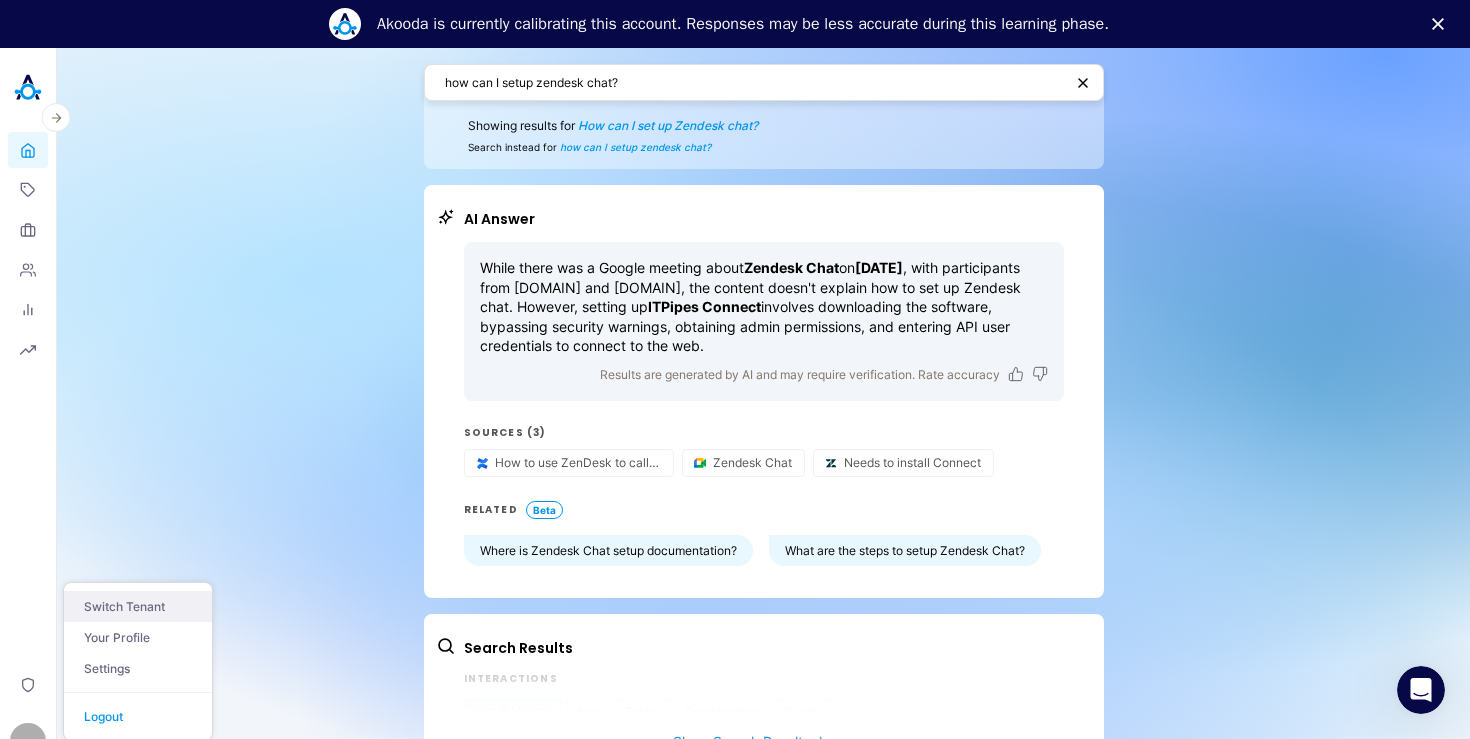 click on "Switch Tenant" at bounding box center [138, 606] 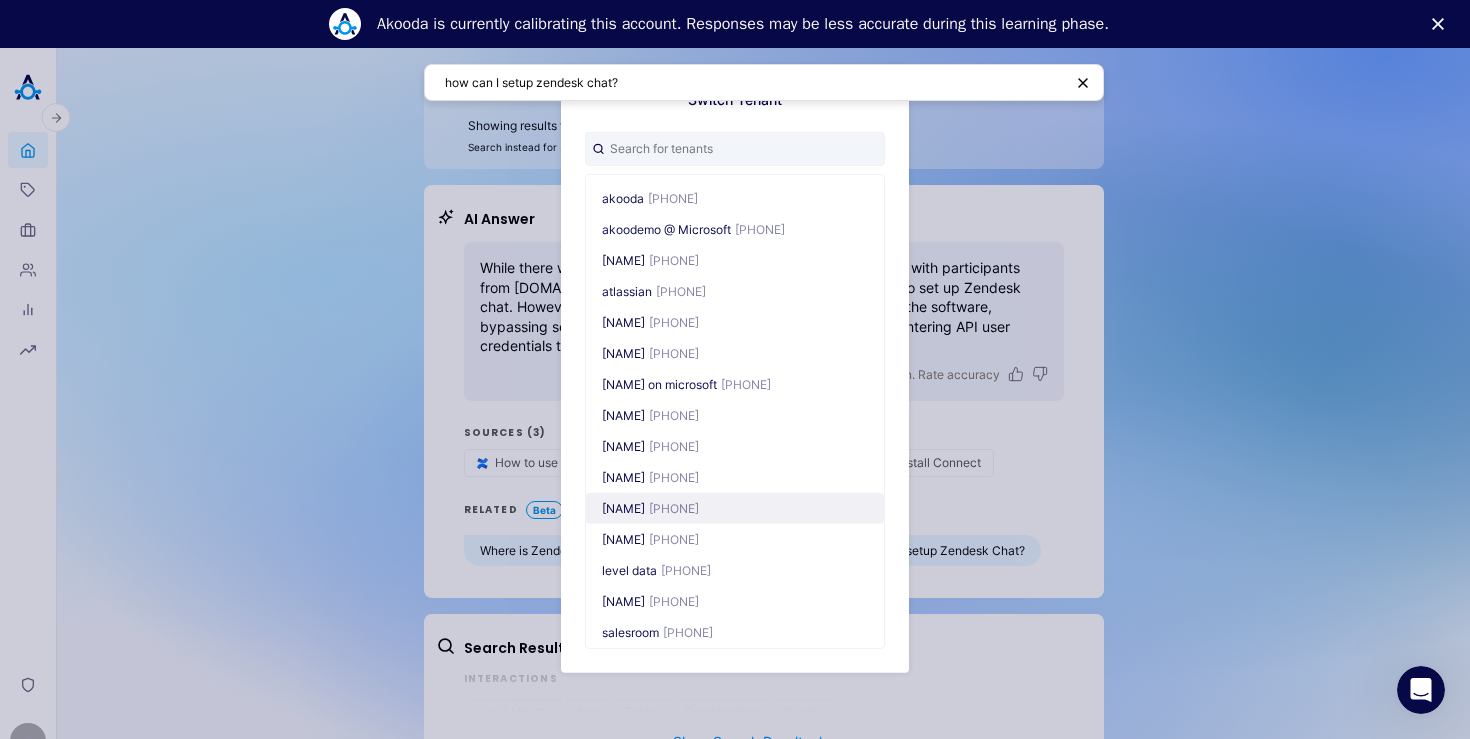 click on "(177359376)" at bounding box center (674, 507) 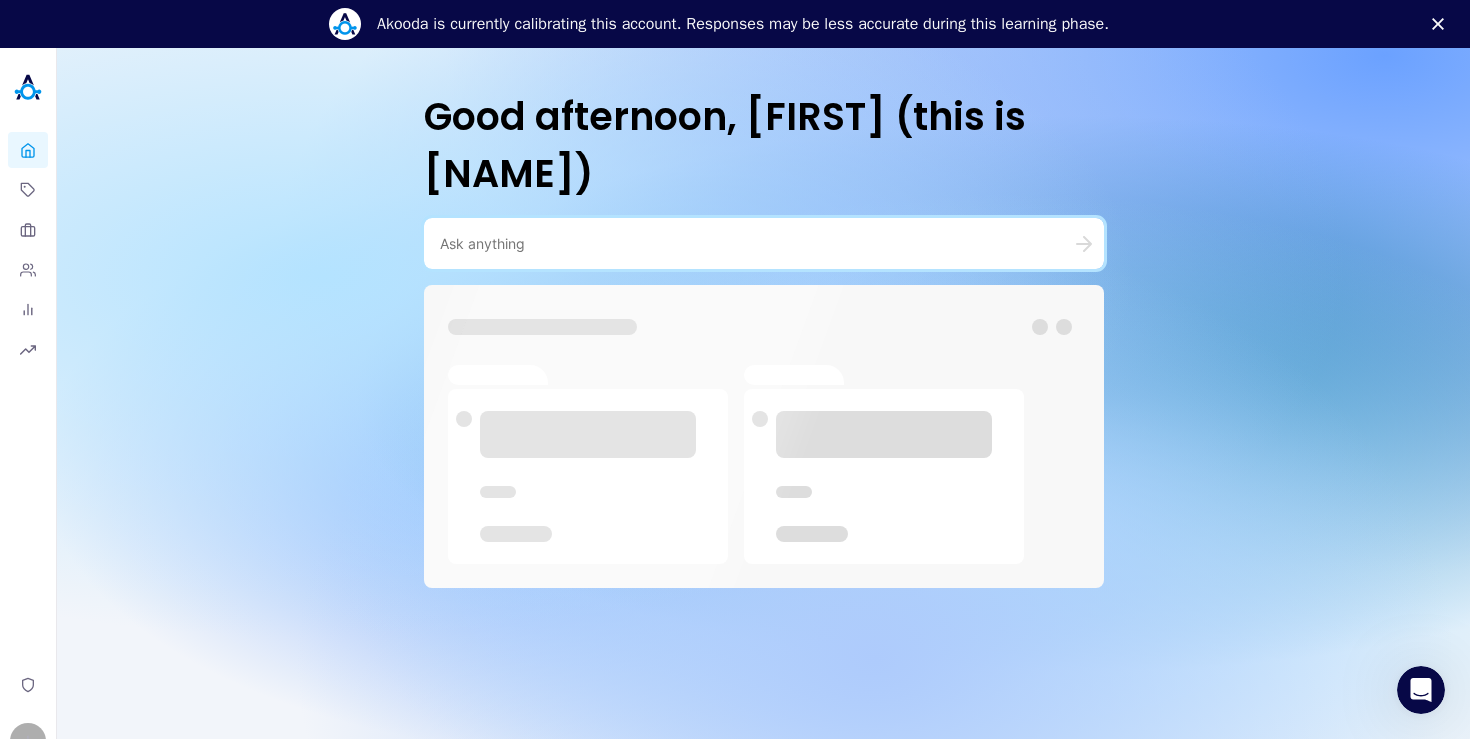 click at bounding box center [764, 243] 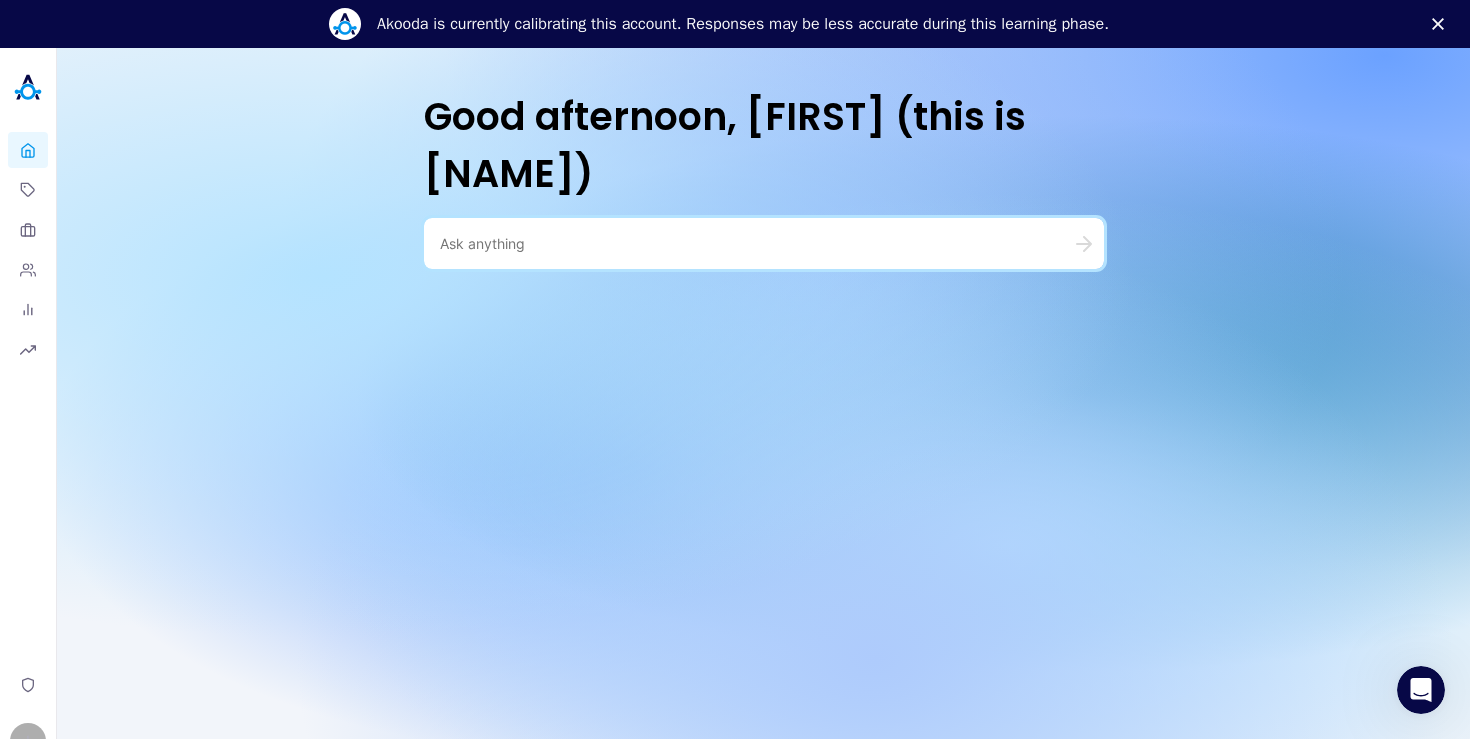 click at bounding box center [740, 243] 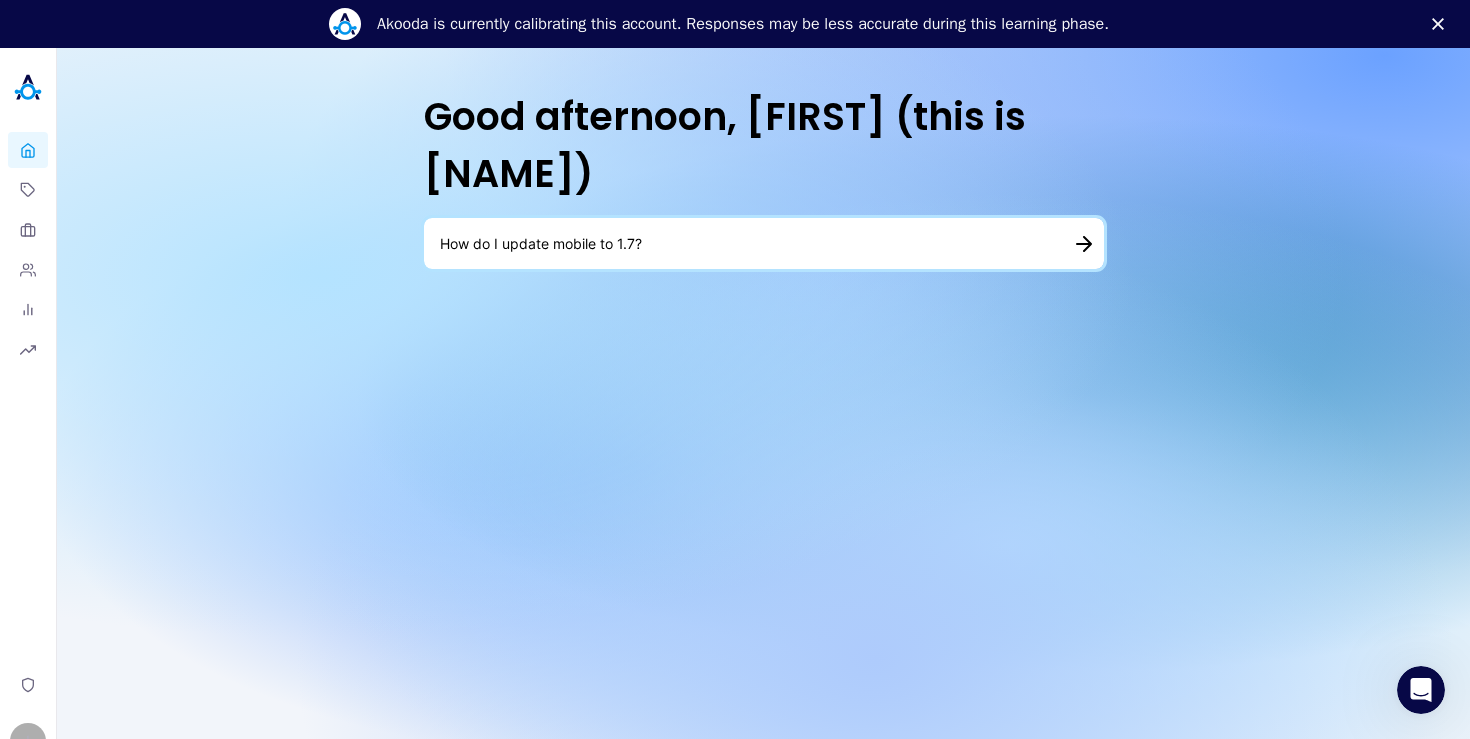 type on "How do I update mobile to 1.7?" 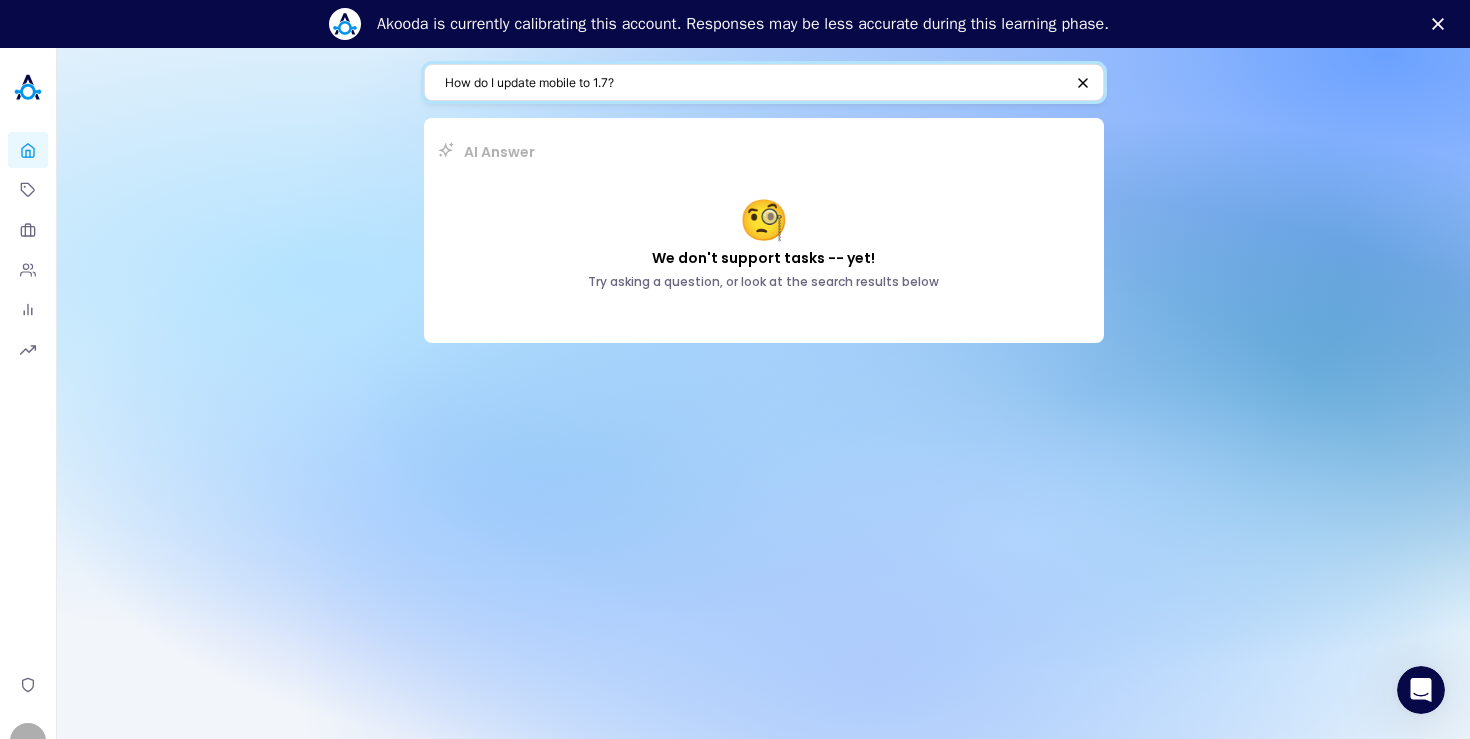click on "How do I update mobile to 1.7?" at bounding box center [754, 82] 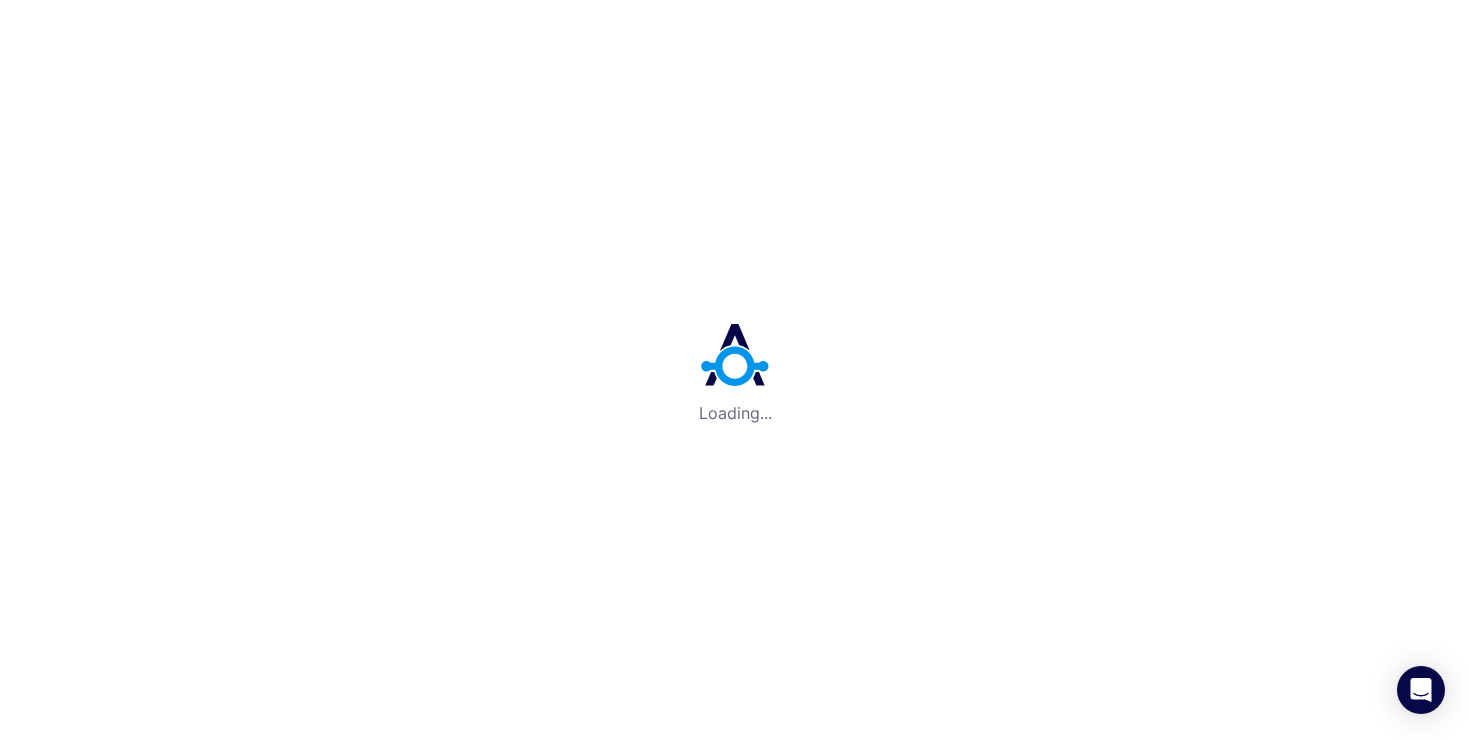 scroll, scrollTop: 0, scrollLeft: 0, axis: both 